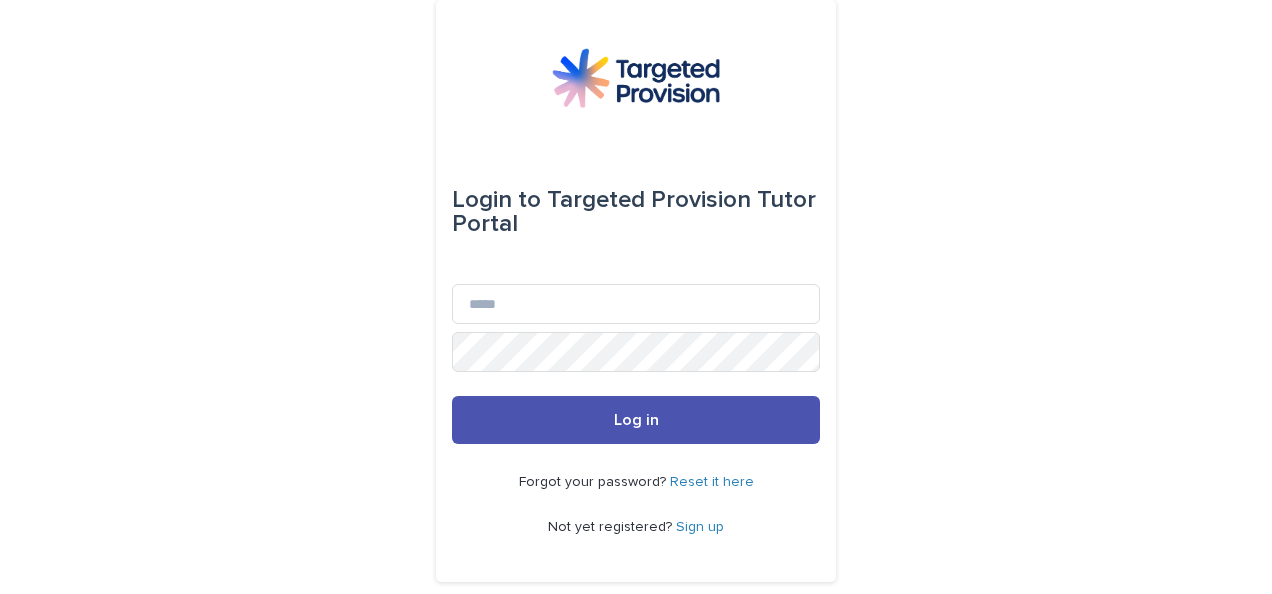 scroll, scrollTop: 0, scrollLeft: 0, axis: both 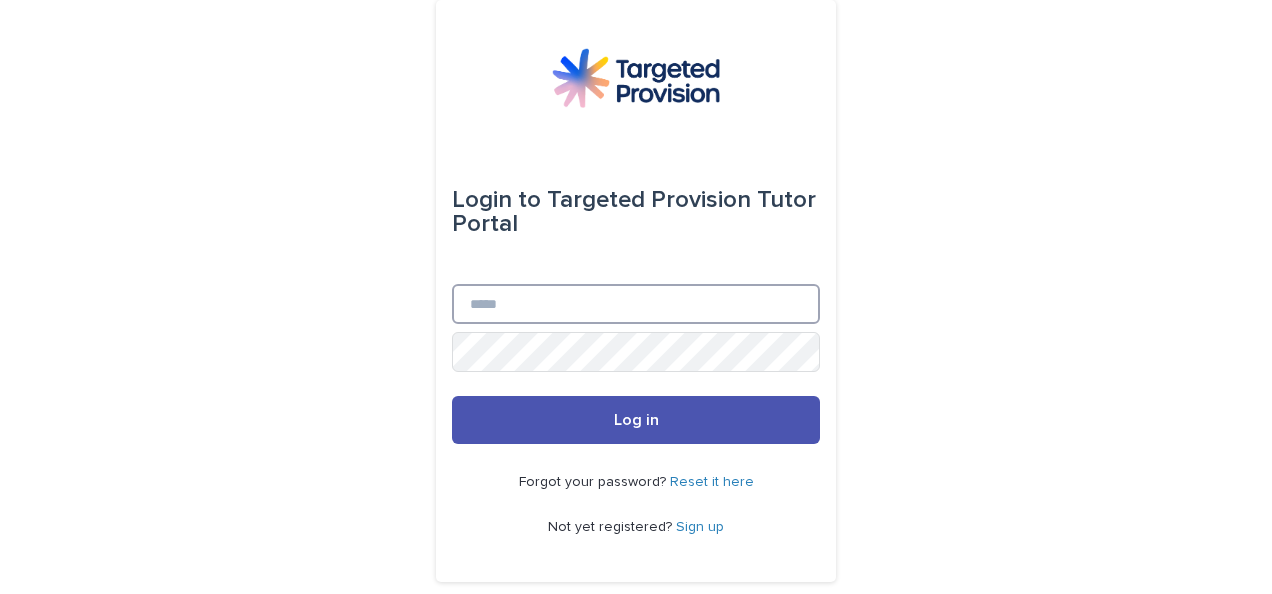 click on "Email" at bounding box center [636, 304] 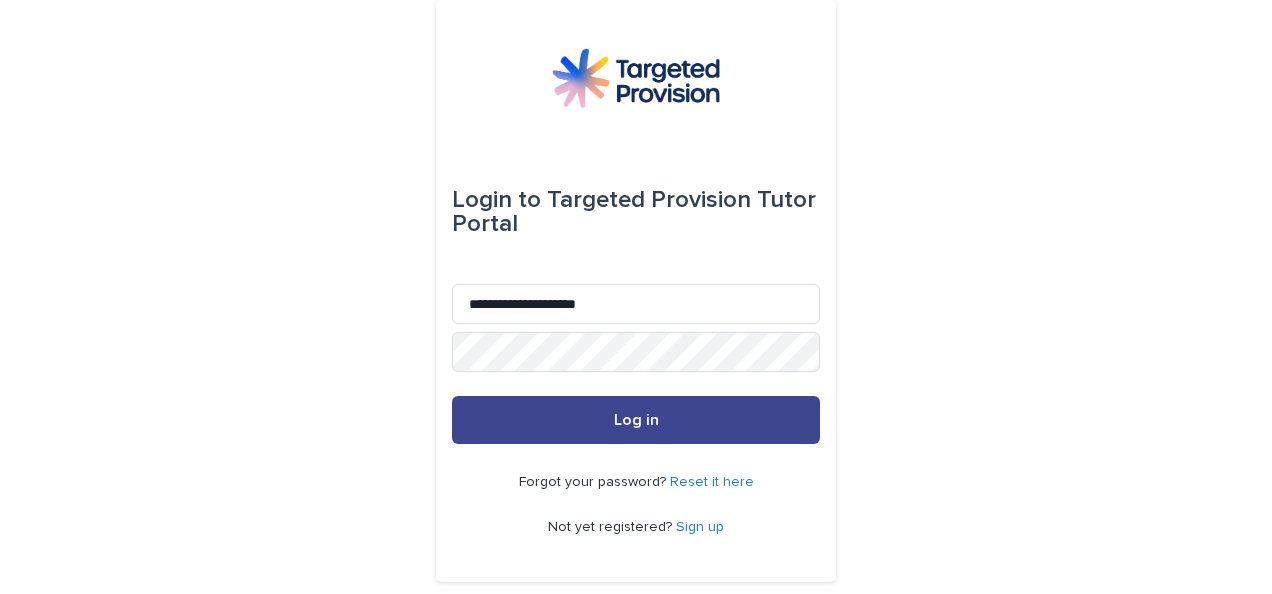 click on "Log in" at bounding box center [636, 420] 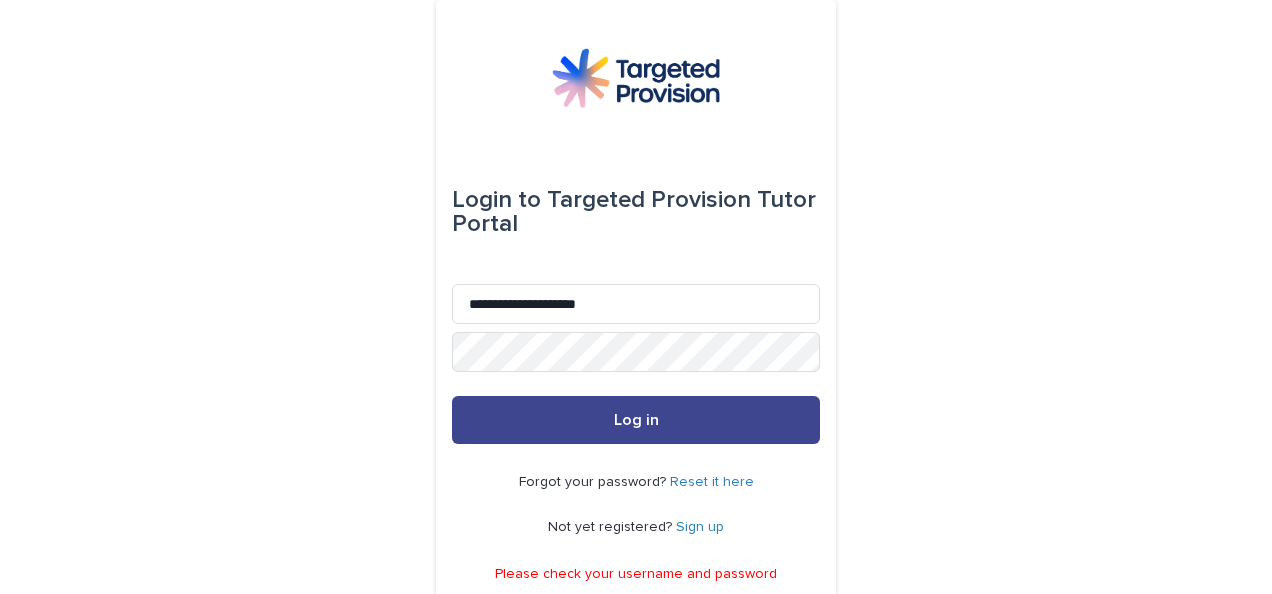 click on "Log in" at bounding box center [636, 420] 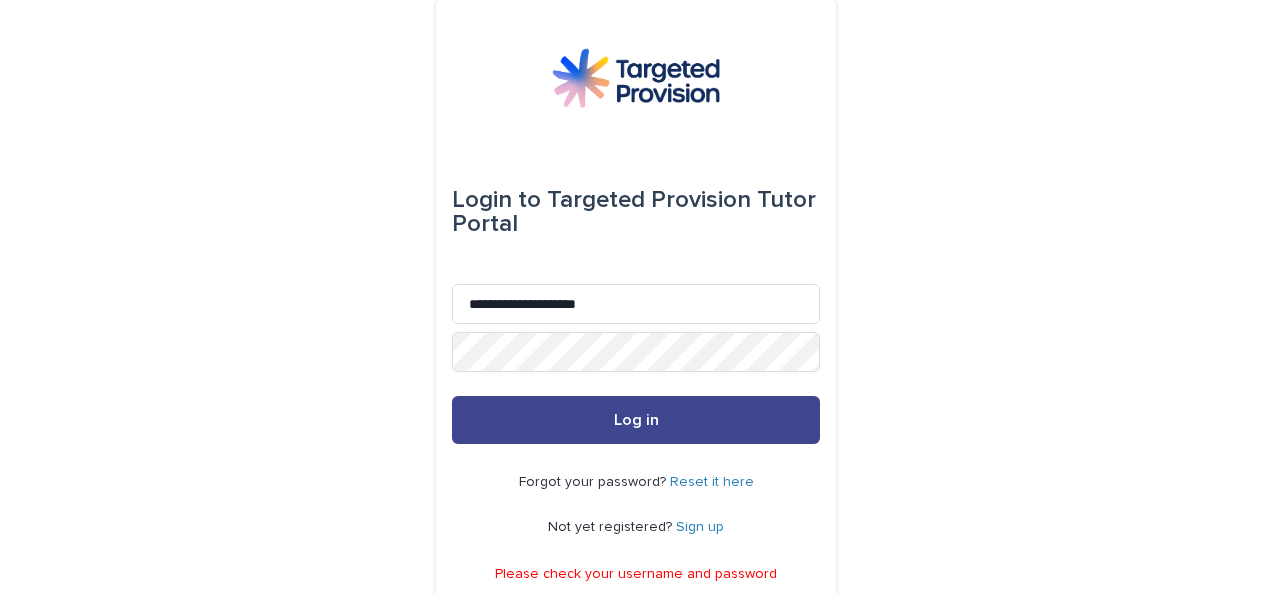 click on "Log in" at bounding box center [636, 420] 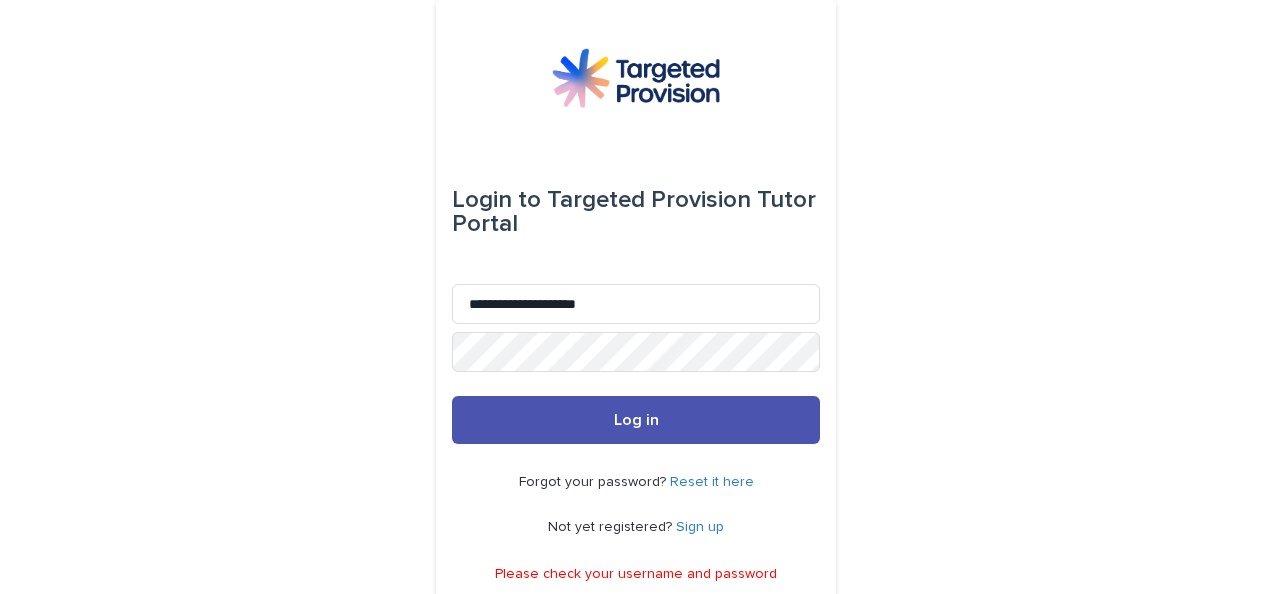 click on "Reset it here" at bounding box center (712, 482) 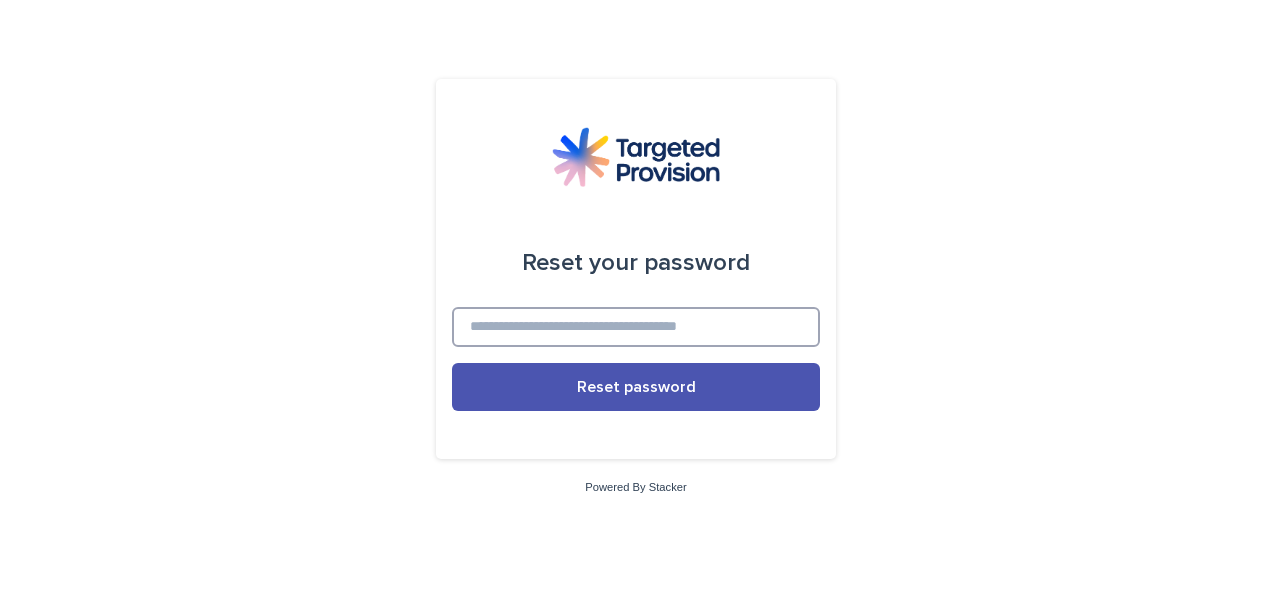 click at bounding box center (636, 327) 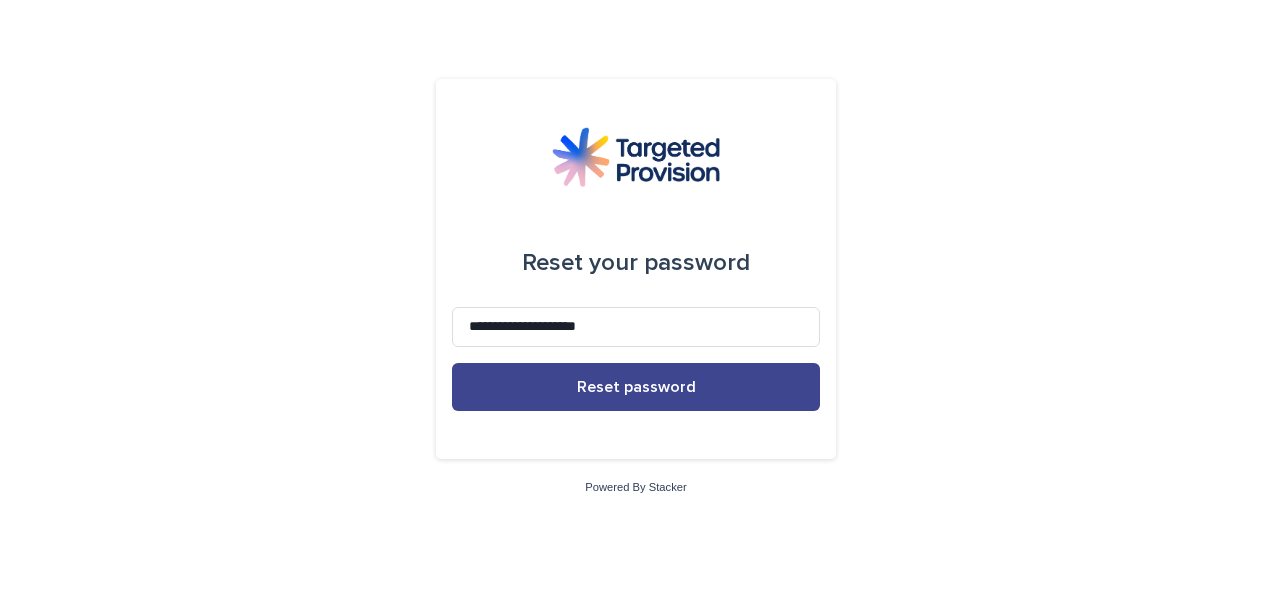 click on "Reset password" at bounding box center (636, 387) 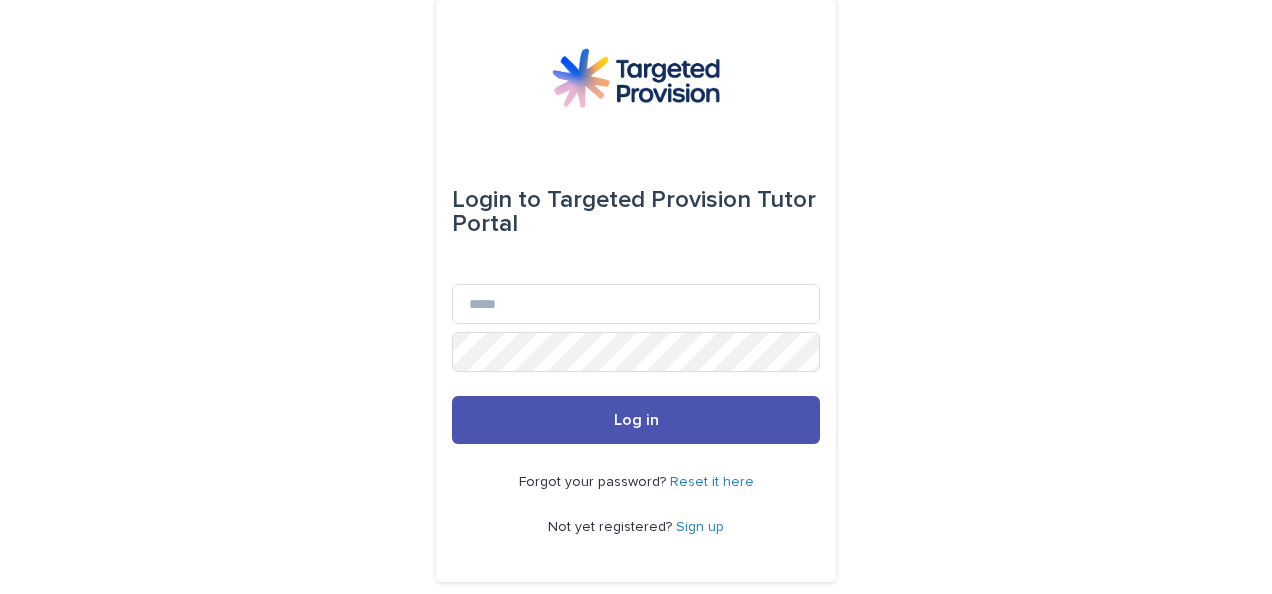 click on "Sign up" at bounding box center (700, 527) 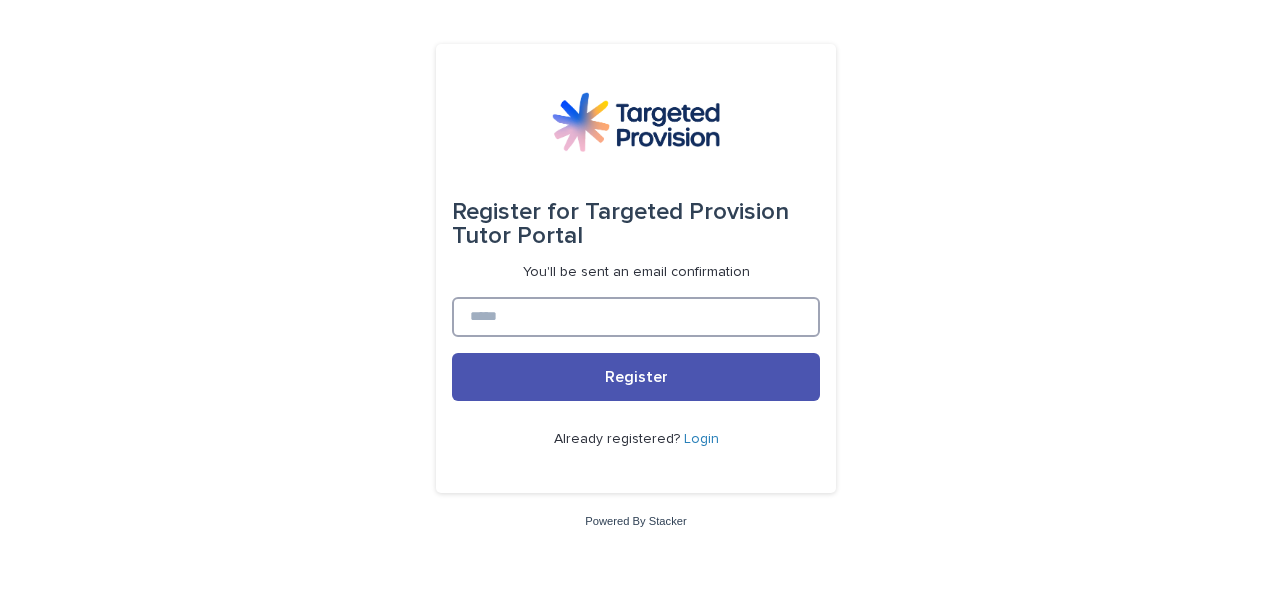 click at bounding box center [636, 317] 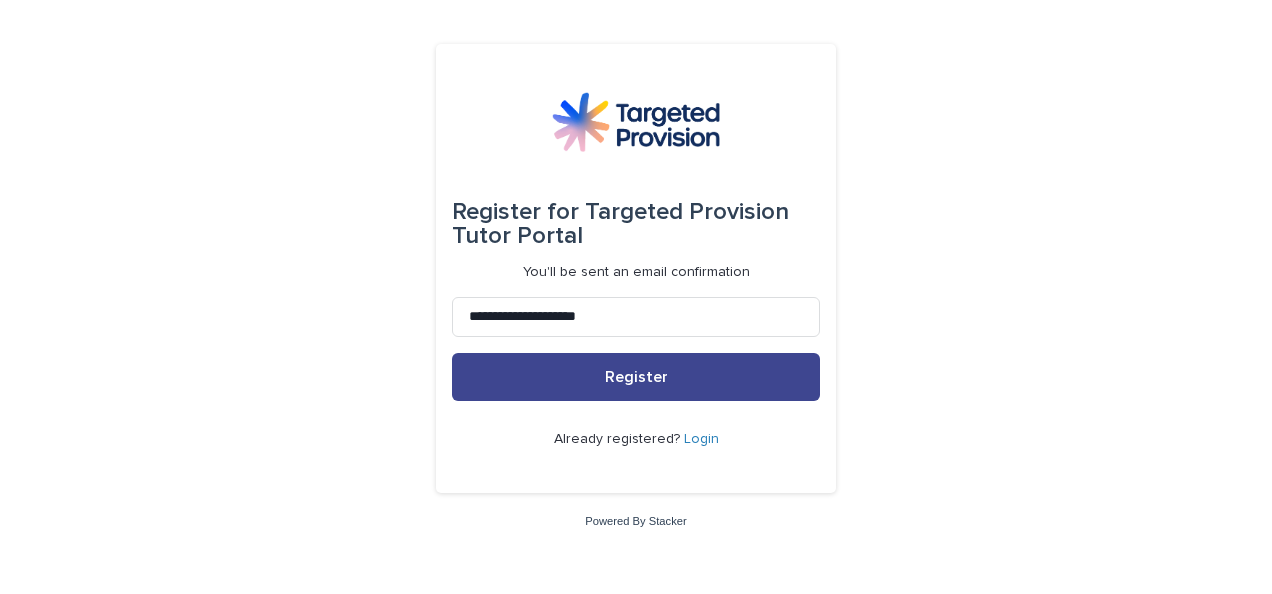 click on "Register" at bounding box center [636, 377] 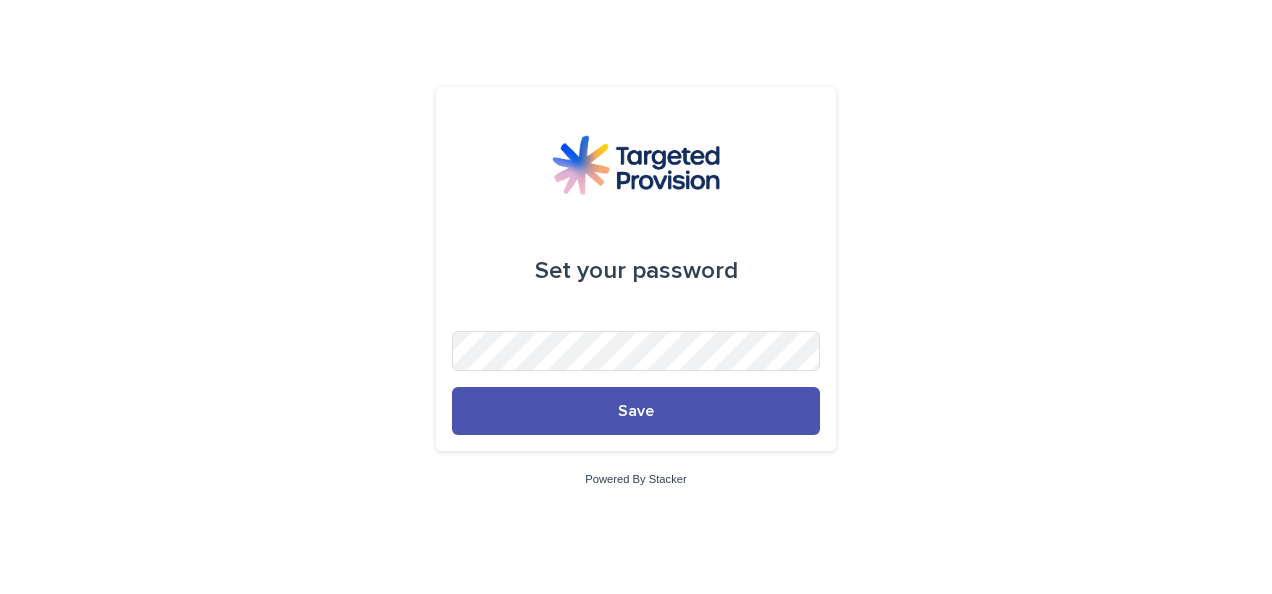 scroll, scrollTop: 0, scrollLeft: 0, axis: both 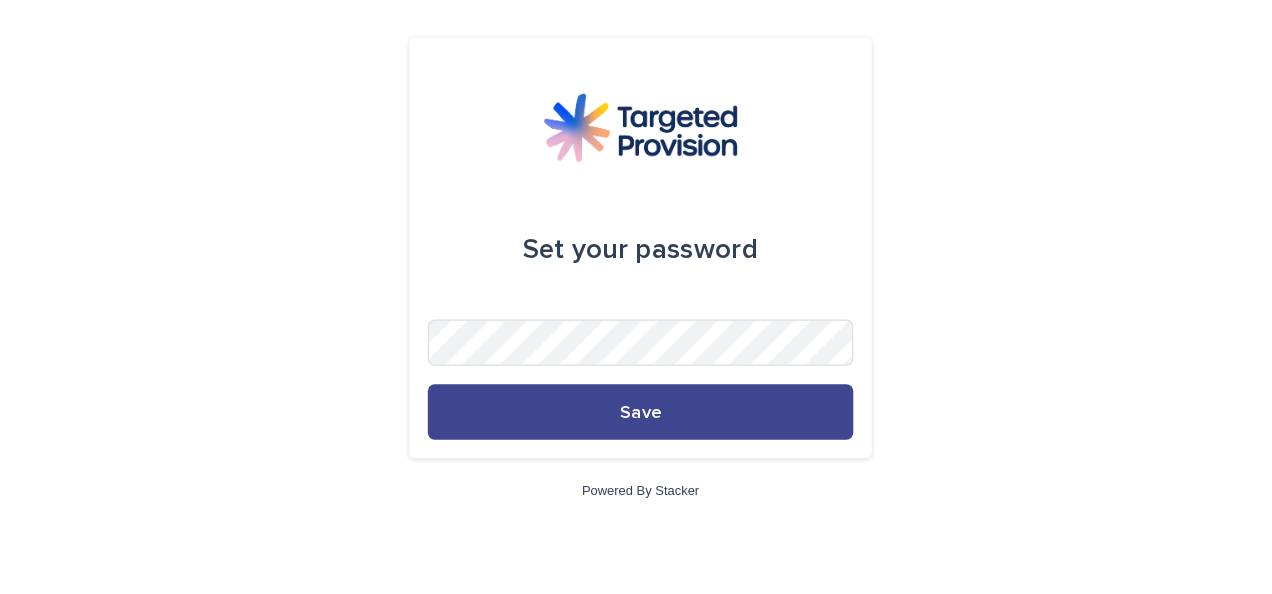 click on "Save" at bounding box center [636, 411] 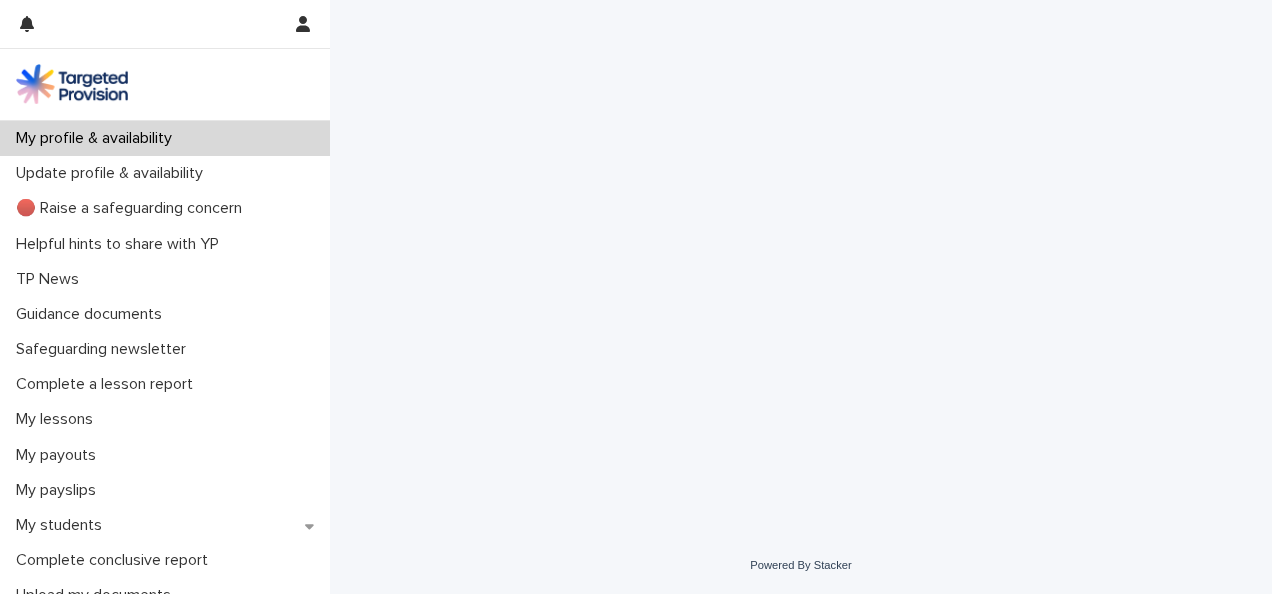 scroll, scrollTop: 0, scrollLeft: 0, axis: both 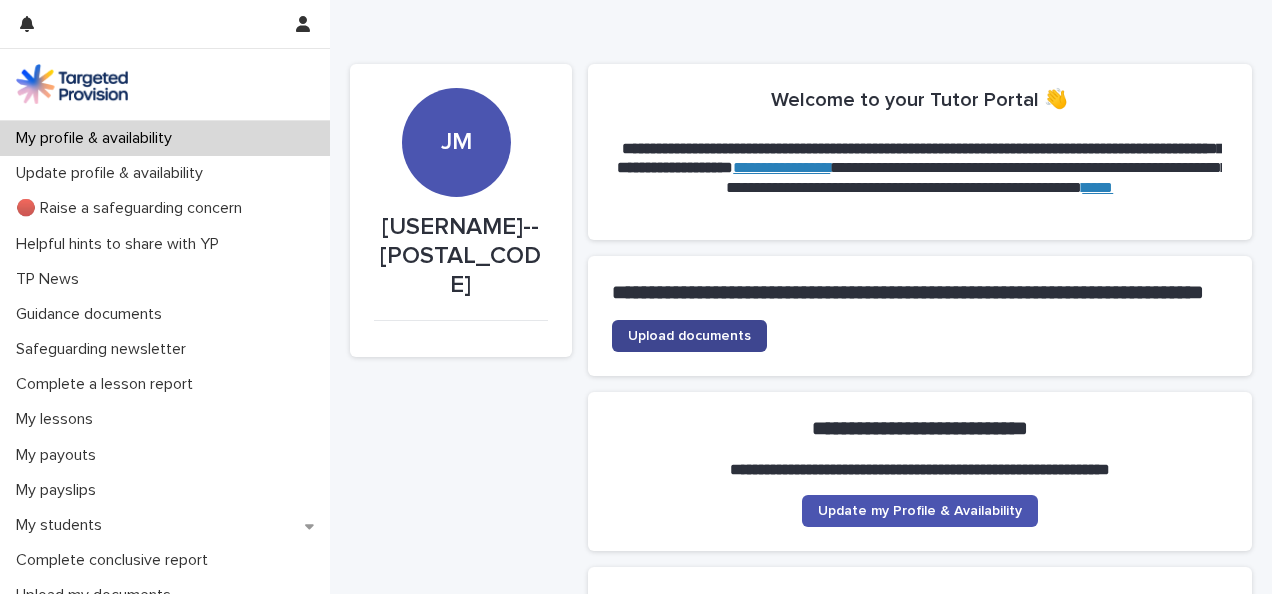 click on "Upload documents" 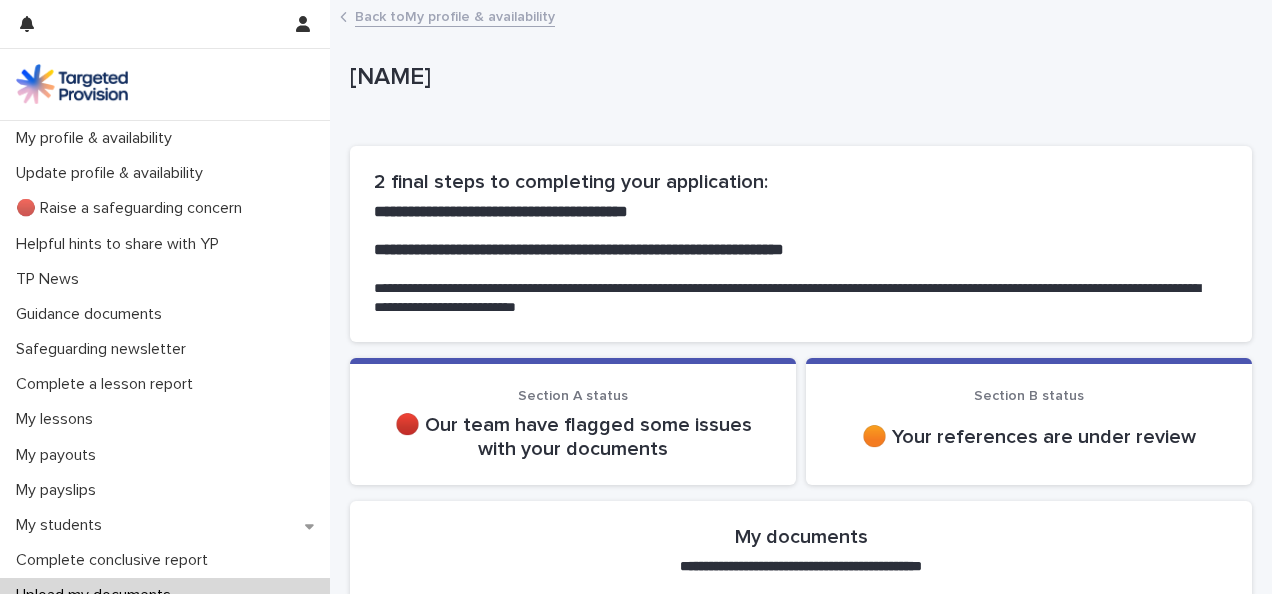 drag, startPoint x: 1267, startPoint y: 126, endPoint x: 1196, endPoint y: 26, distance: 122.641754 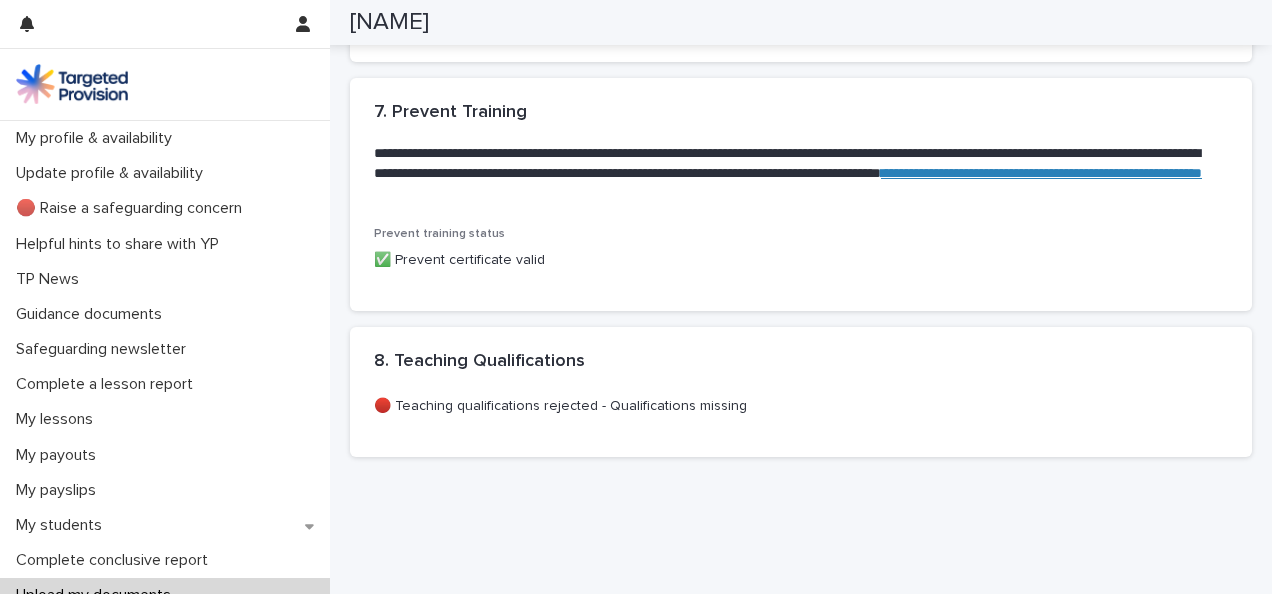 scroll, scrollTop: 2205, scrollLeft: 0, axis: vertical 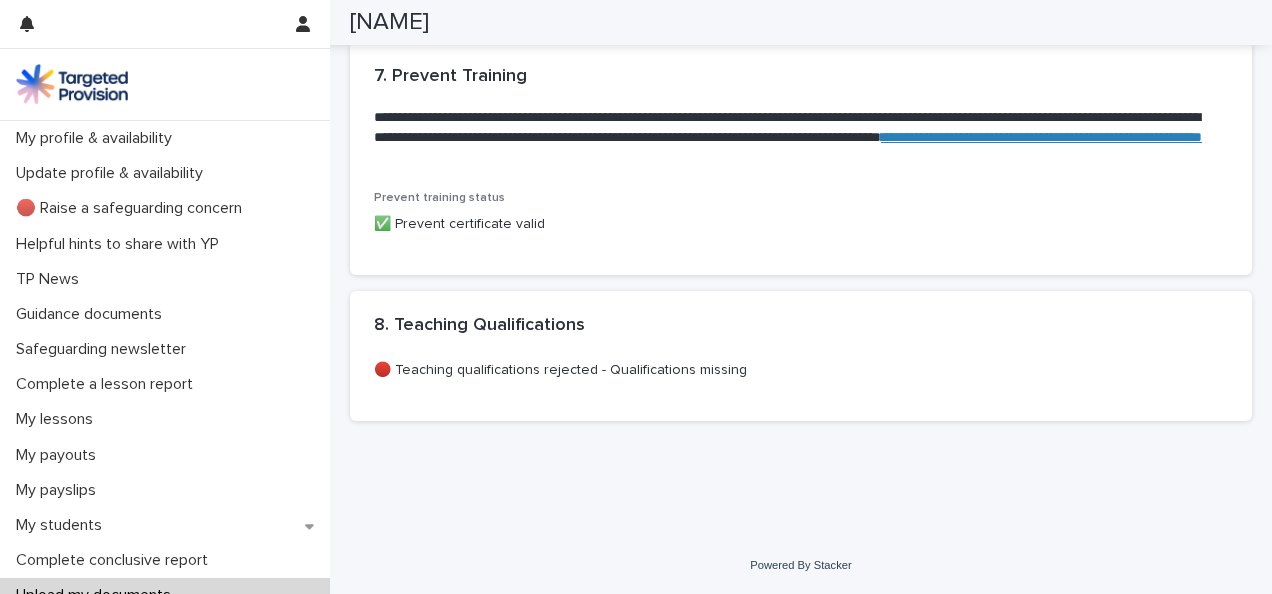 click on "8. Teaching Qualifications" at bounding box center (479, 326) 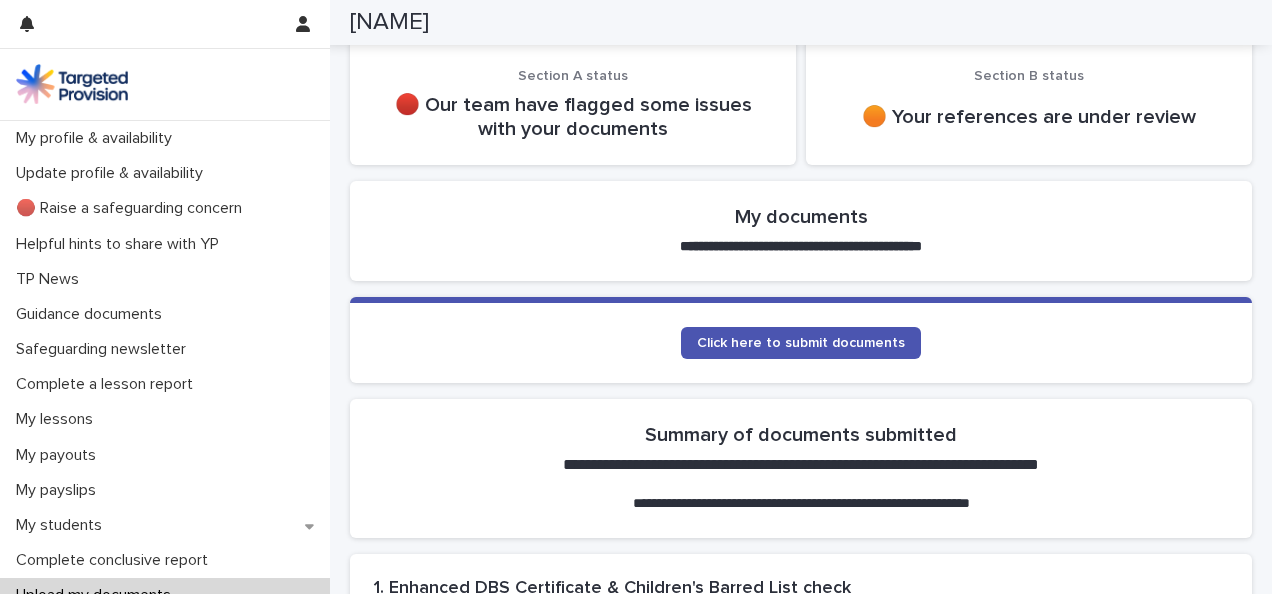 scroll, scrollTop: 184, scrollLeft: 0, axis: vertical 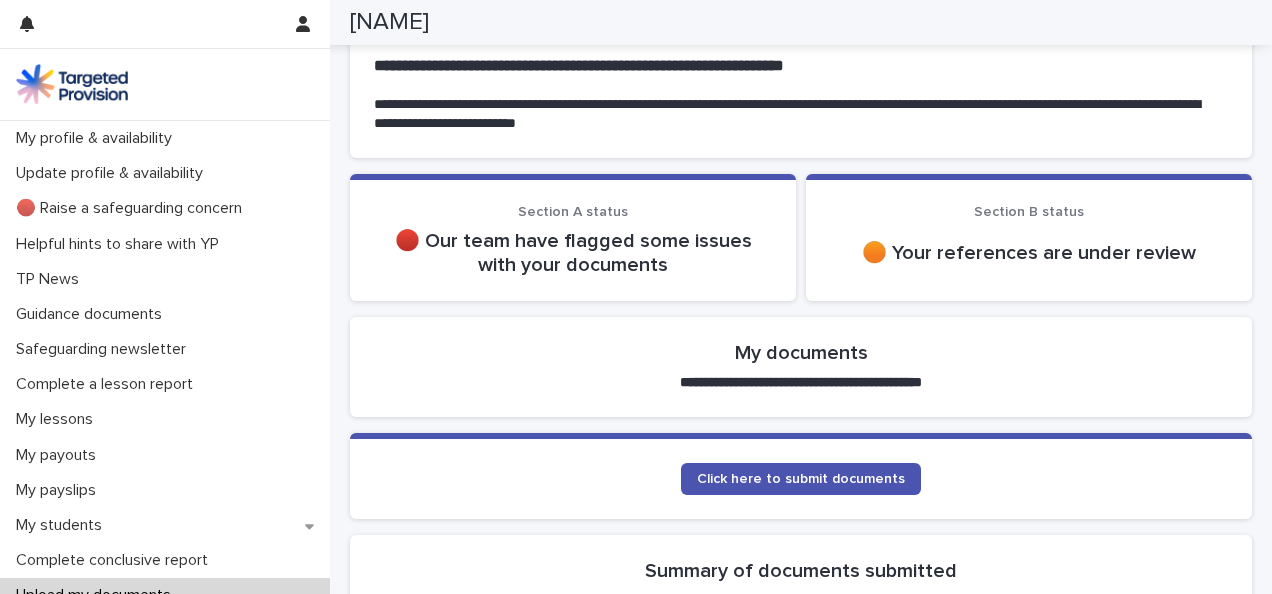 click on "Section B status" at bounding box center (1029, 212) 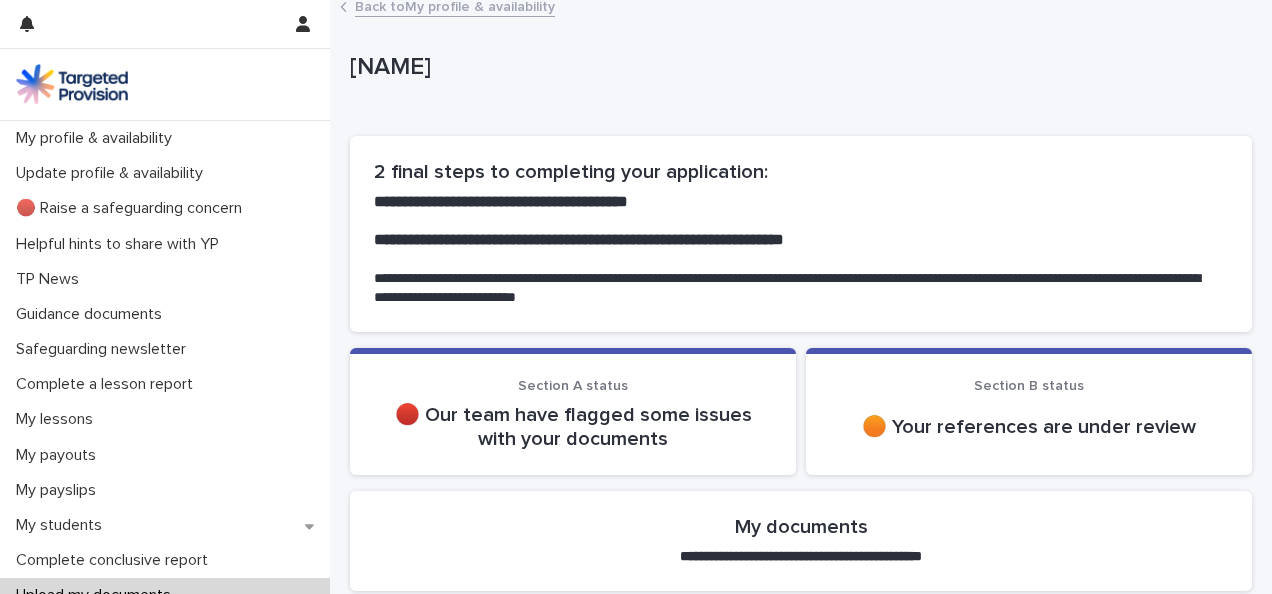 scroll, scrollTop: 0, scrollLeft: 0, axis: both 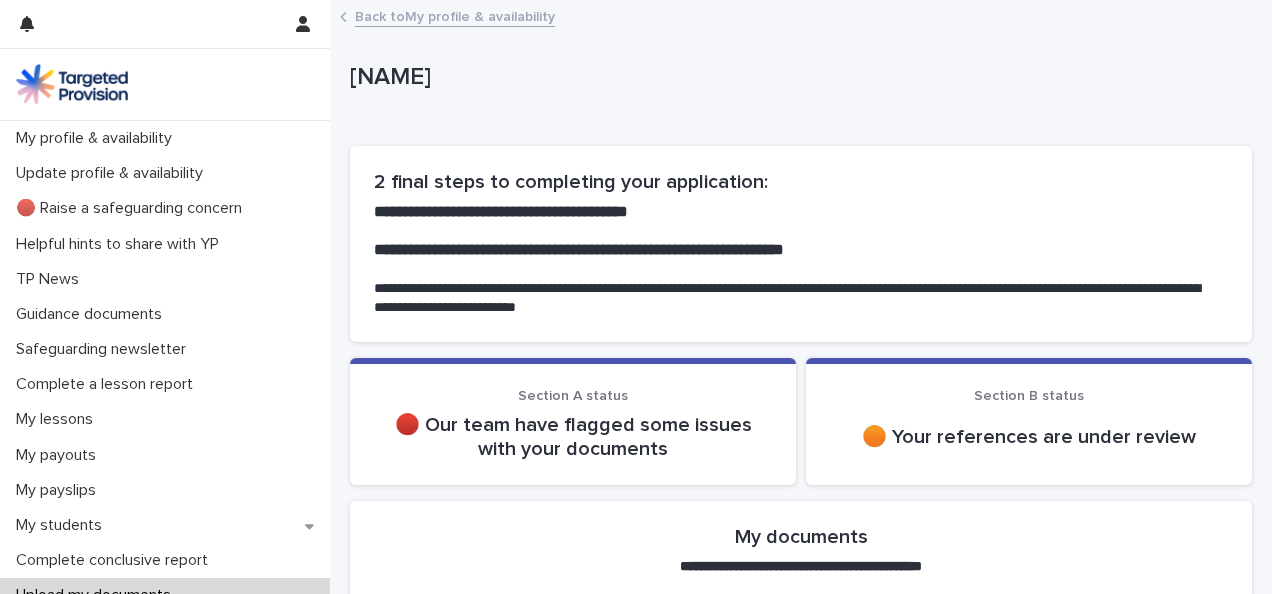click on "Section B status" at bounding box center (1029, 396) 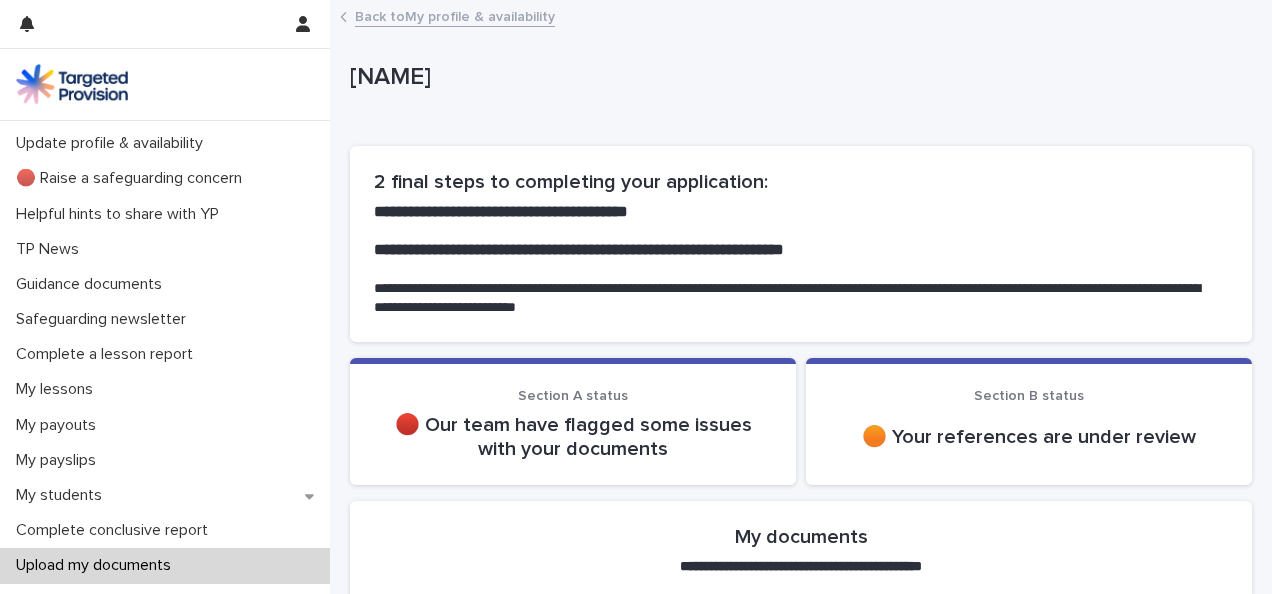 scroll, scrollTop: 0, scrollLeft: 0, axis: both 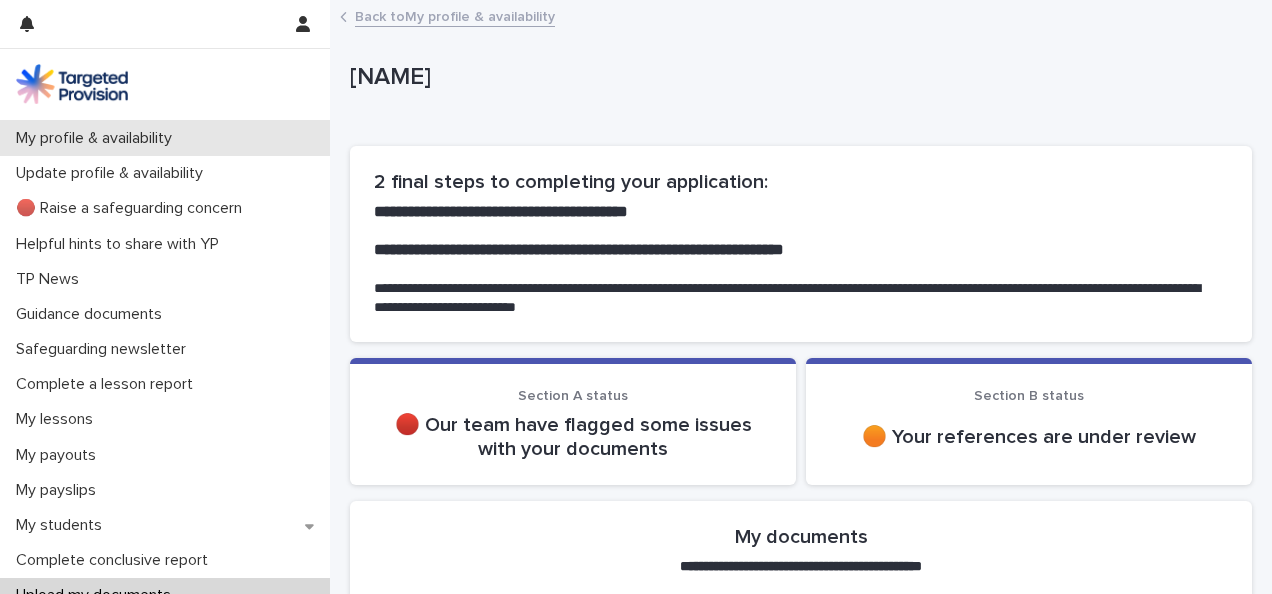 click on "My profile & availability" at bounding box center [98, 138] 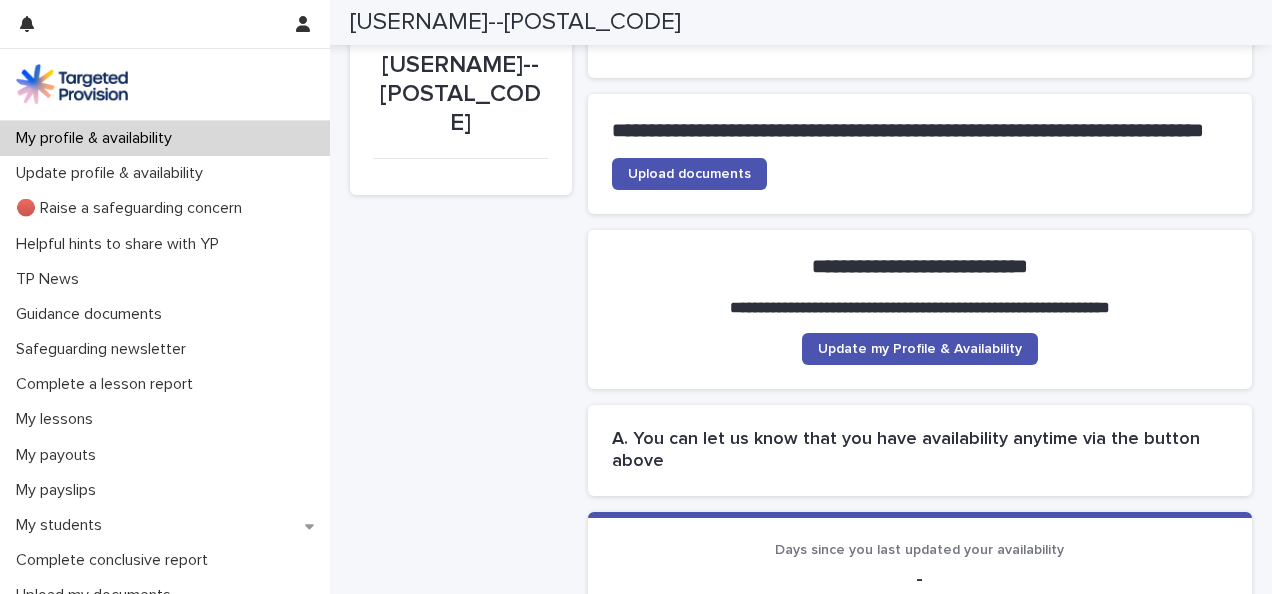 scroll, scrollTop: 156, scrollLeft: 0, axis: vertical 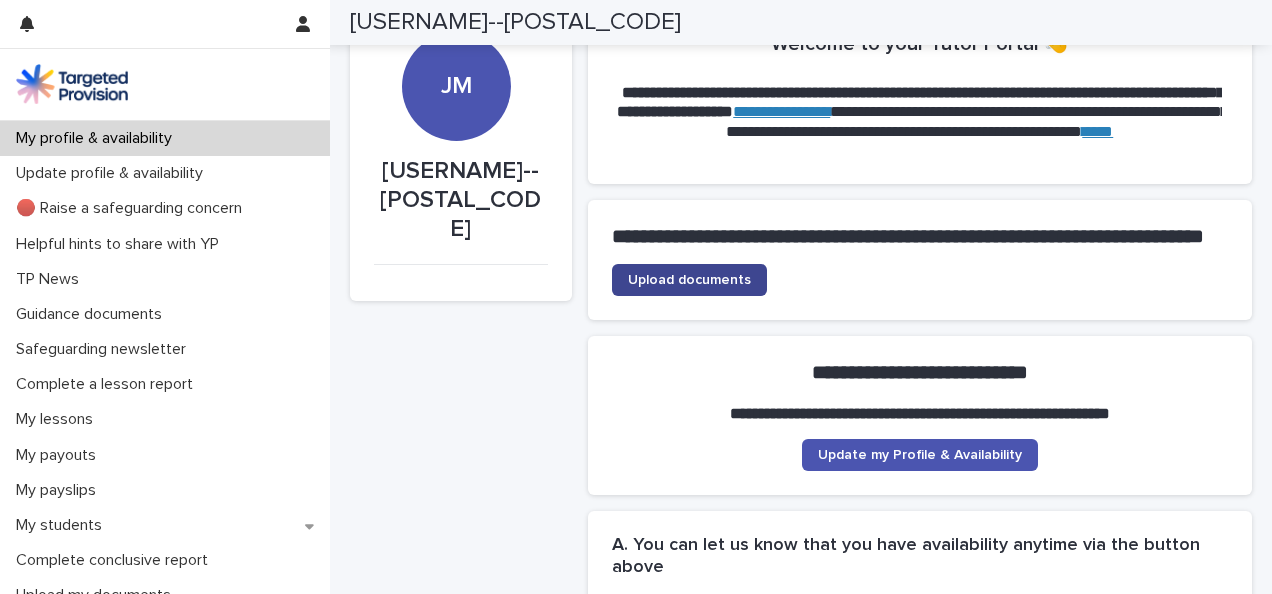 click on "Upload documents" at bounding box center [689, 280] 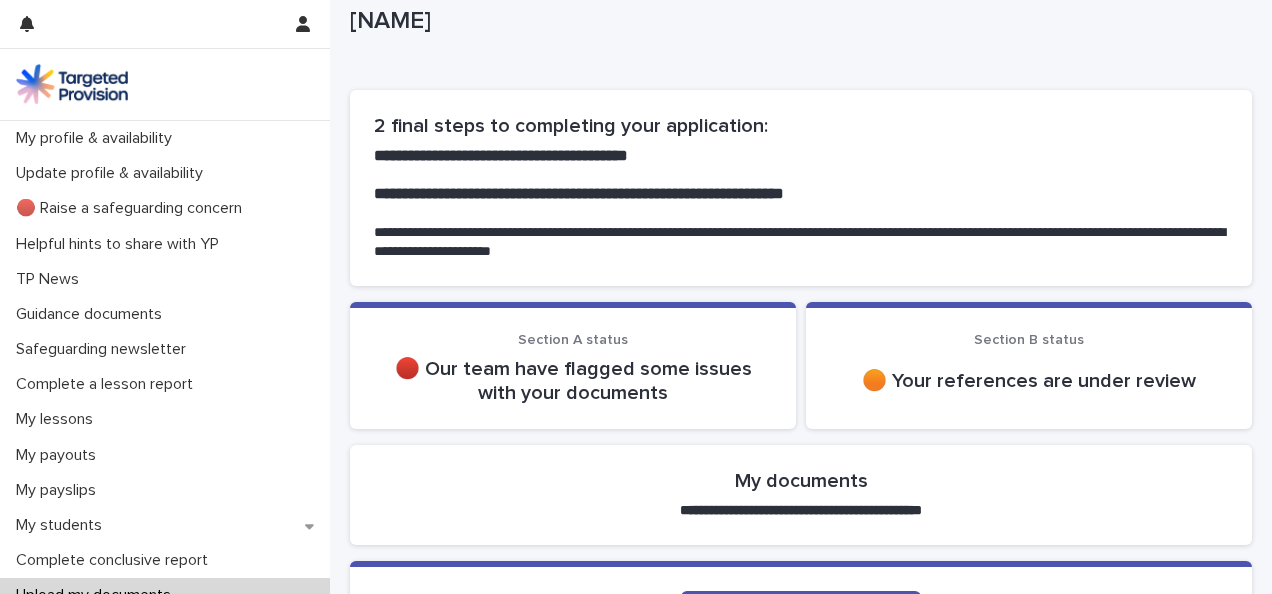 scroll, scrollTop: 0, scrollLeft: 0, axis: both 